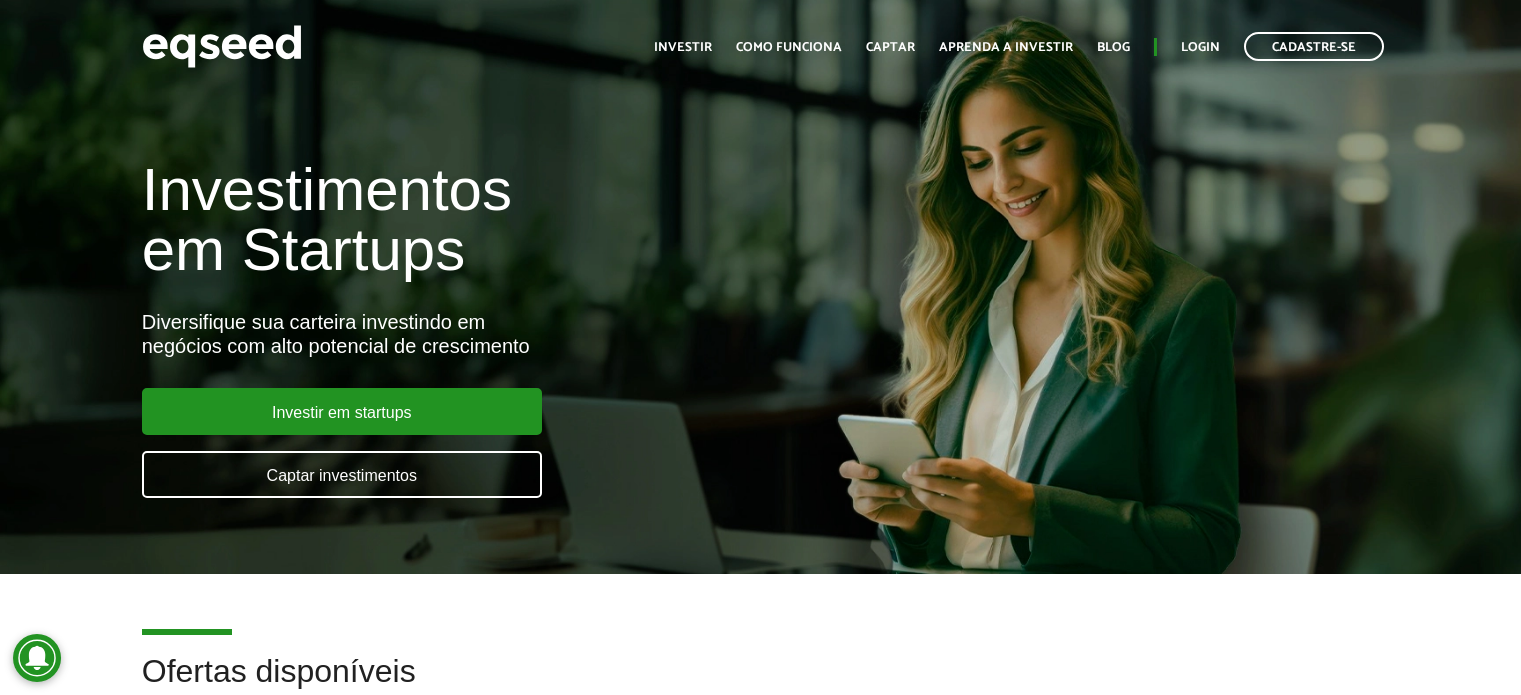 scroll, scrollTop: 0, scrollLeft: 0, axis: both 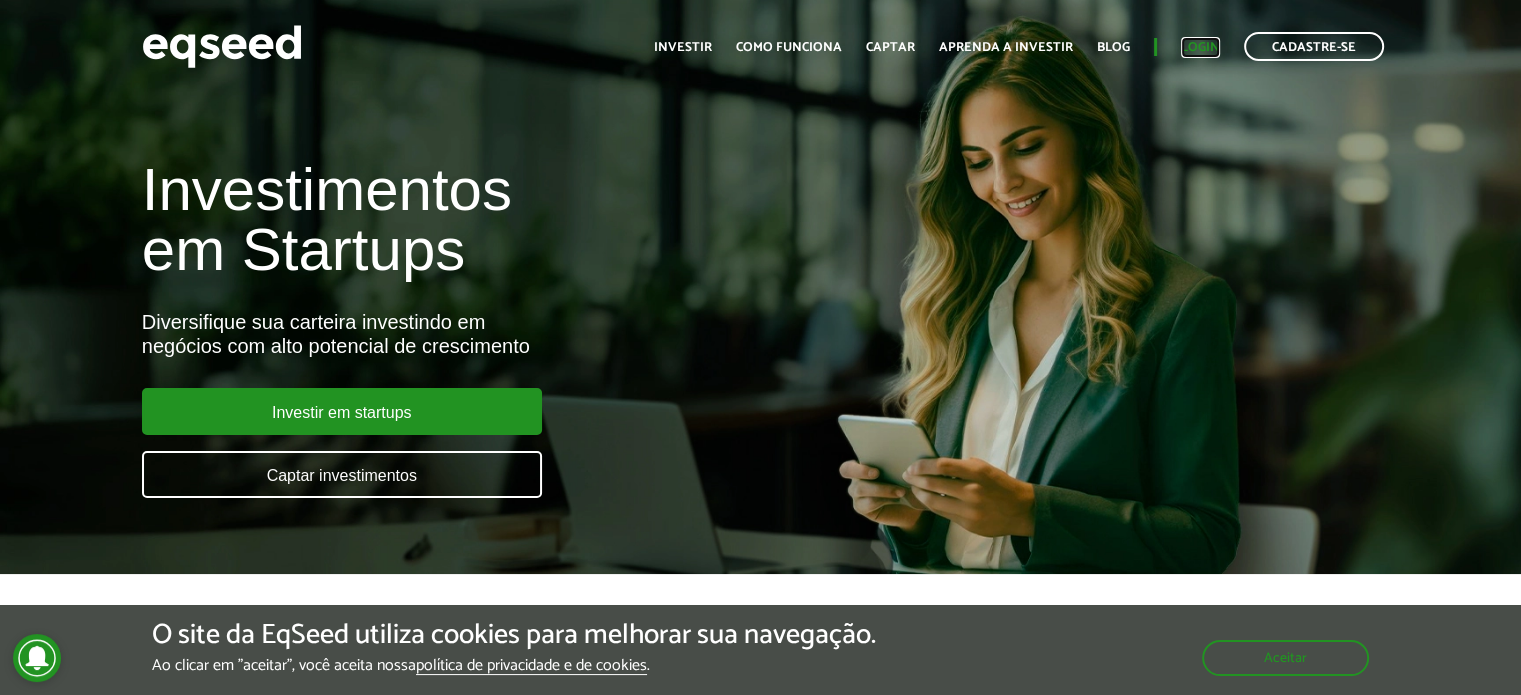 click on "Login" at bounding box center [1200, 47] 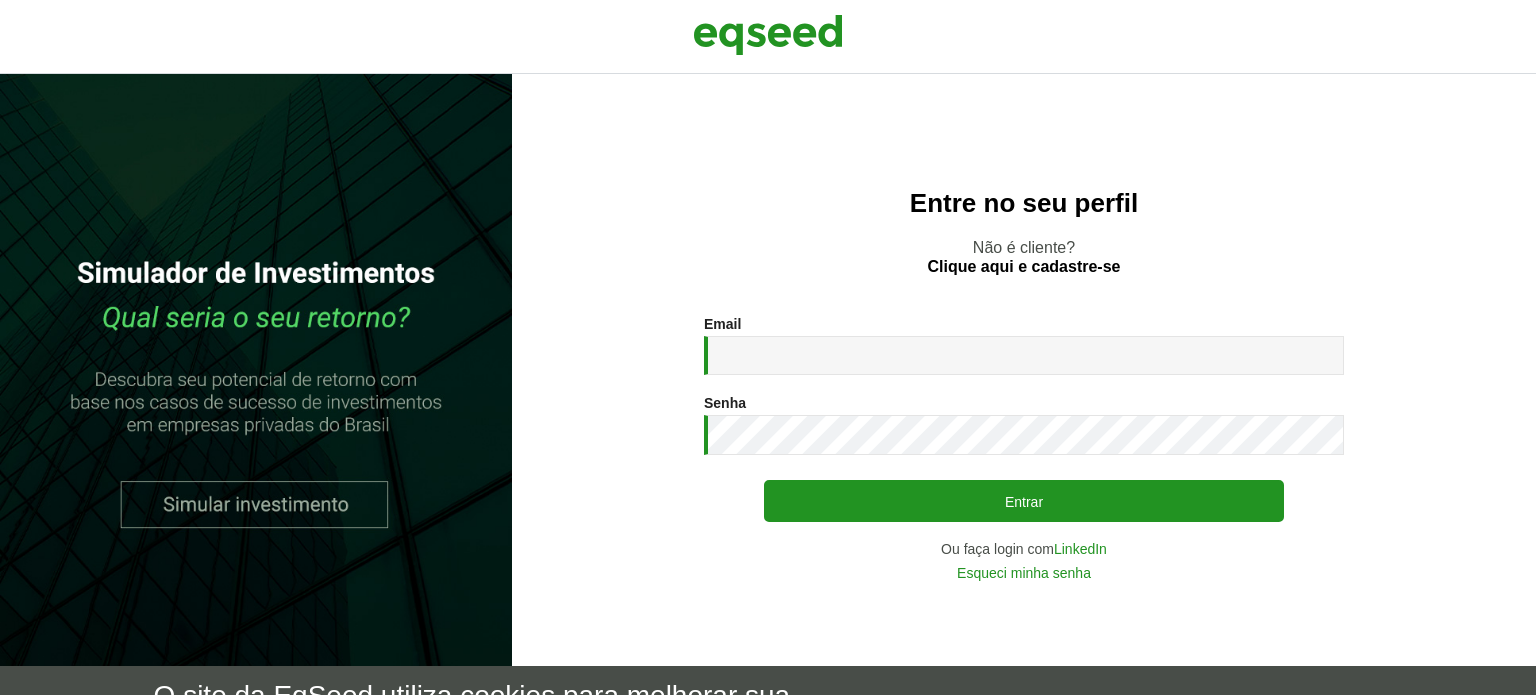 scroll, scrollTop: 0, scrollLeft: 0, axis: both 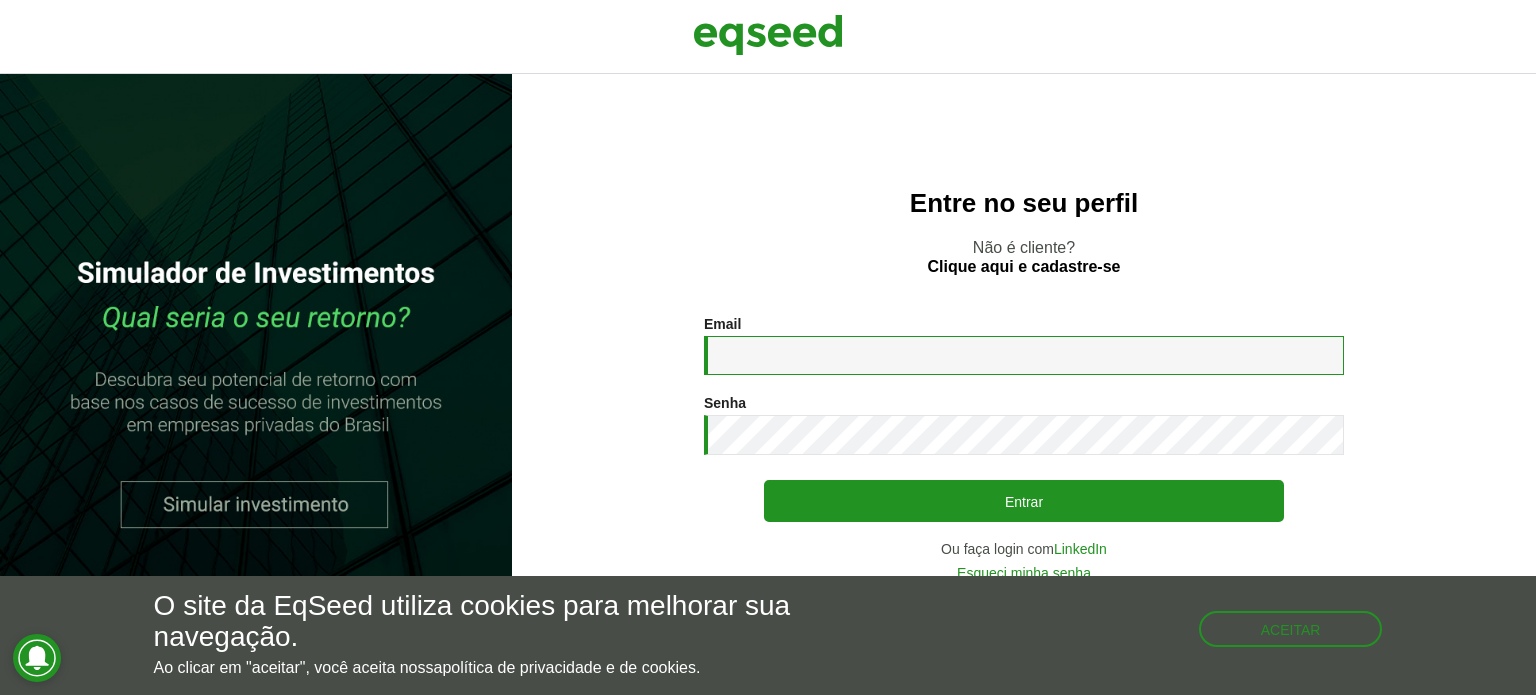 click on "Email  *" at bounding box center (1024, 355) 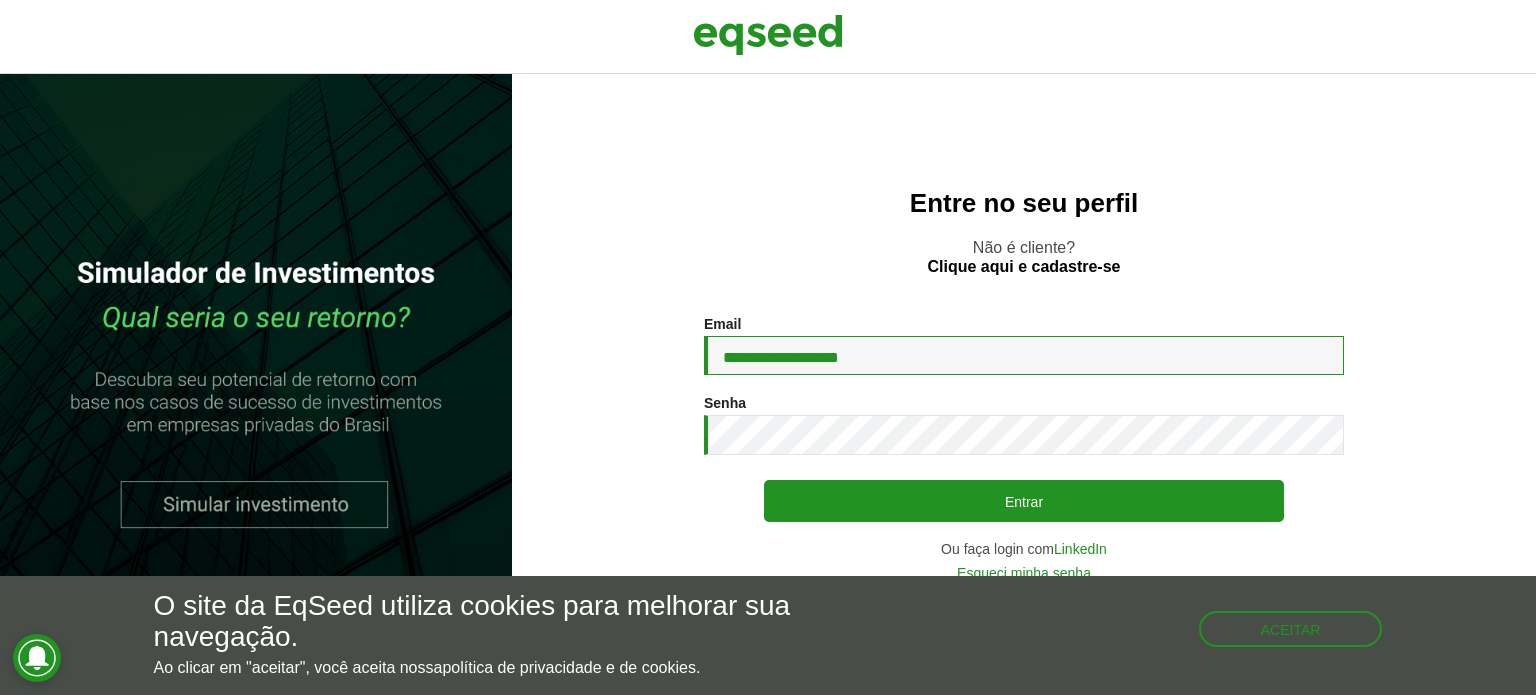 type on "**********" 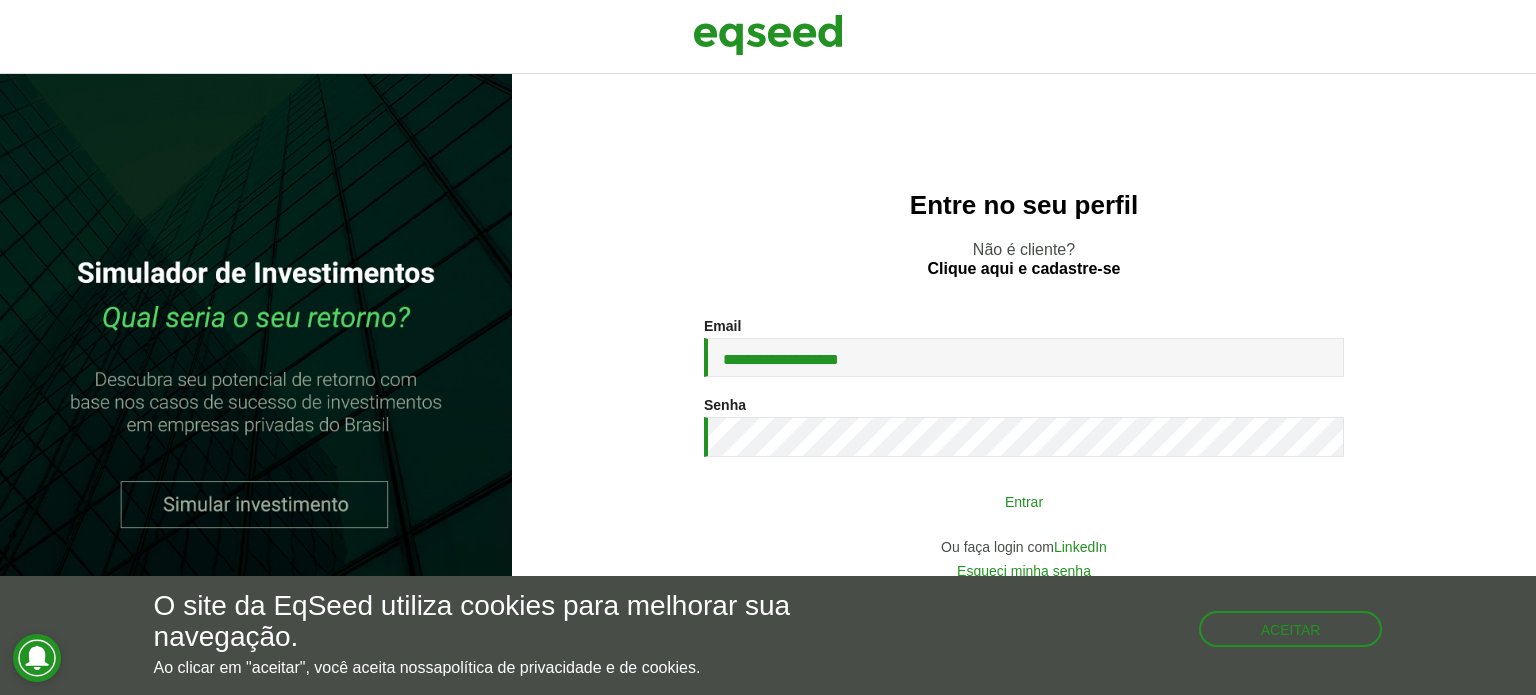 click on "Entrar" at bounding box center [1024, 501] 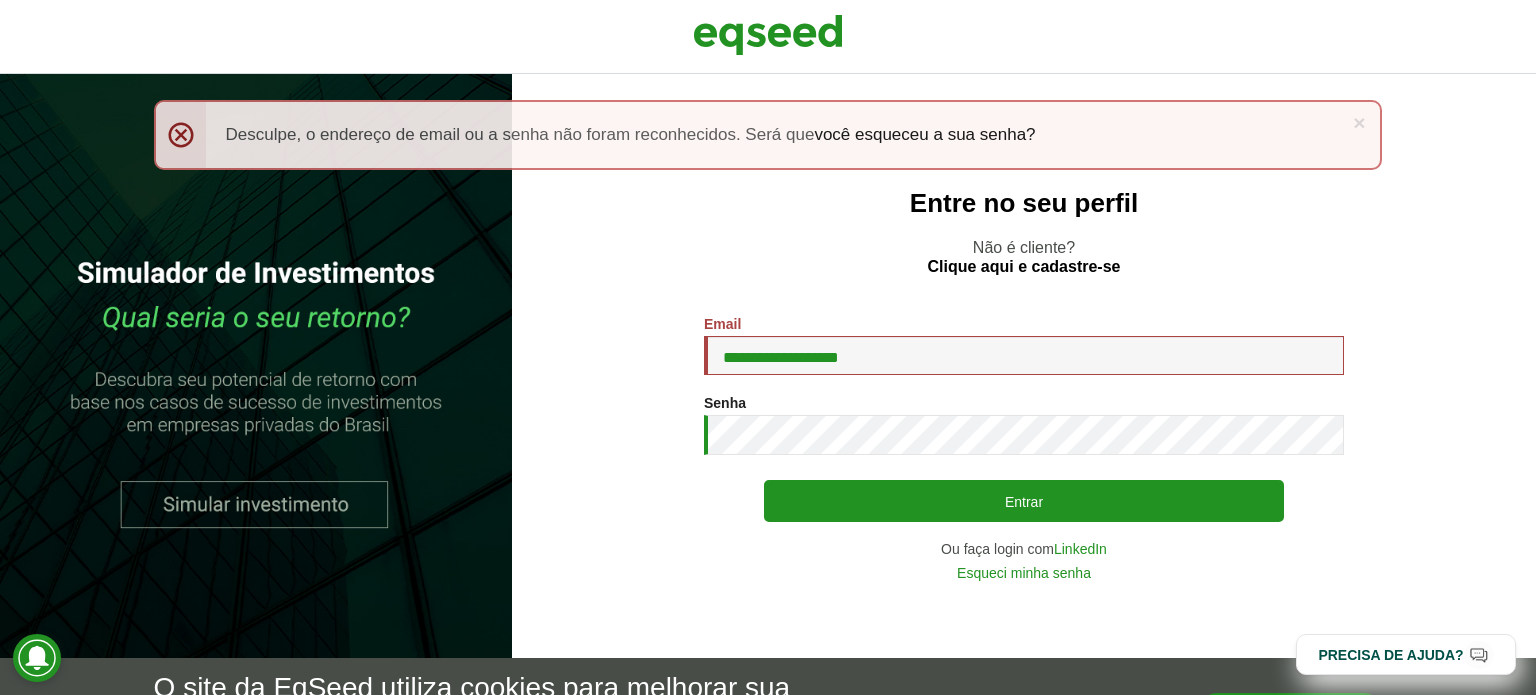 scroll, scrollTop: 0, scrollLeft: 0, axis: both 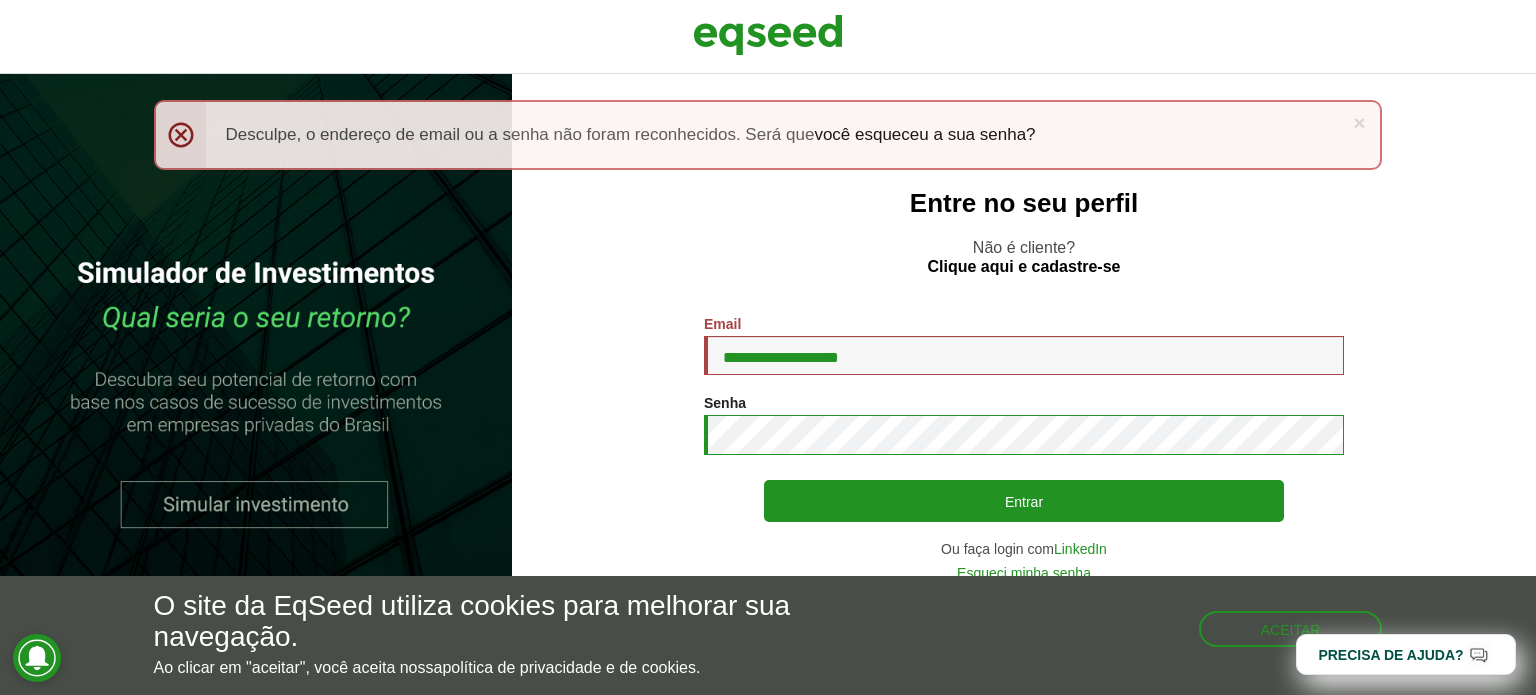 click on "Entrar" at bounding box center (1024, 501) 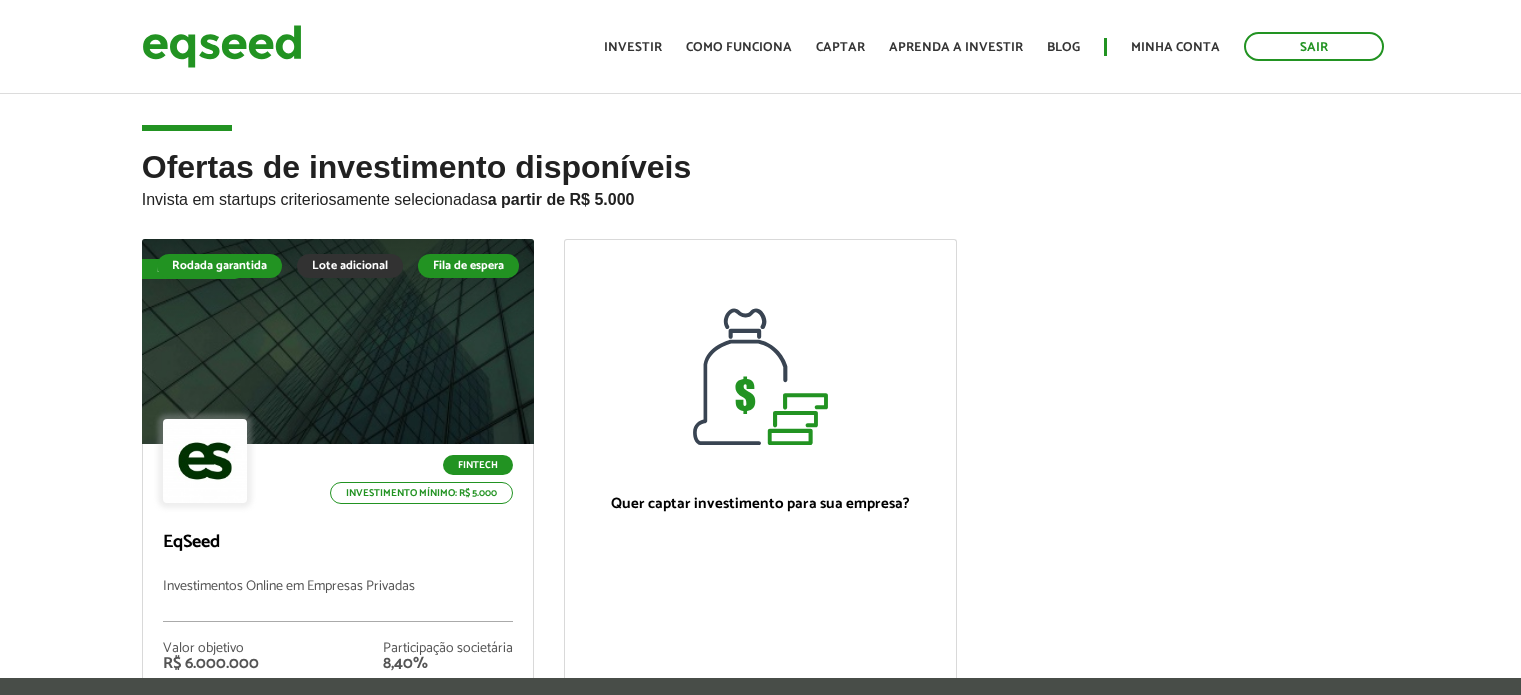 scroll, scrollTop: 0, scrollLeft: 0, axis: both 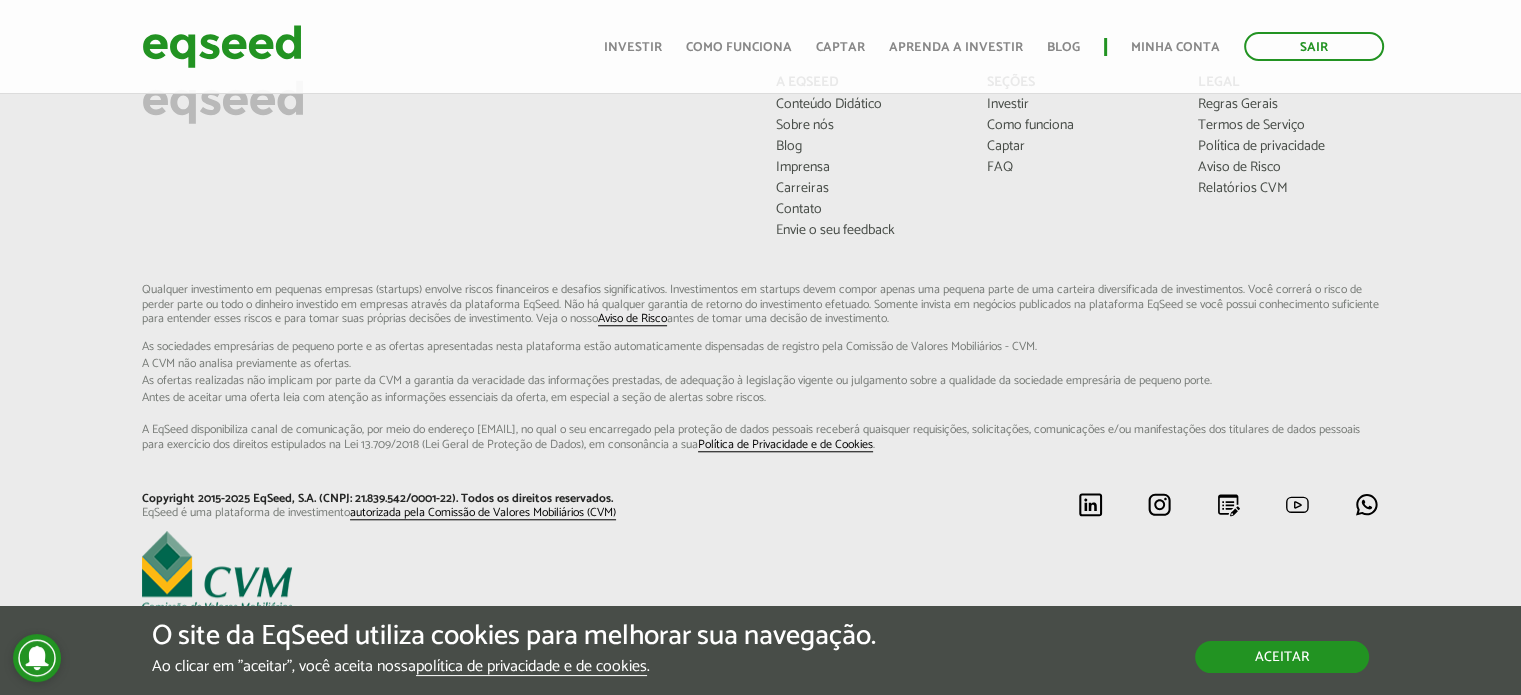 click on "Aceitar" at bounding box center [1282, 657] 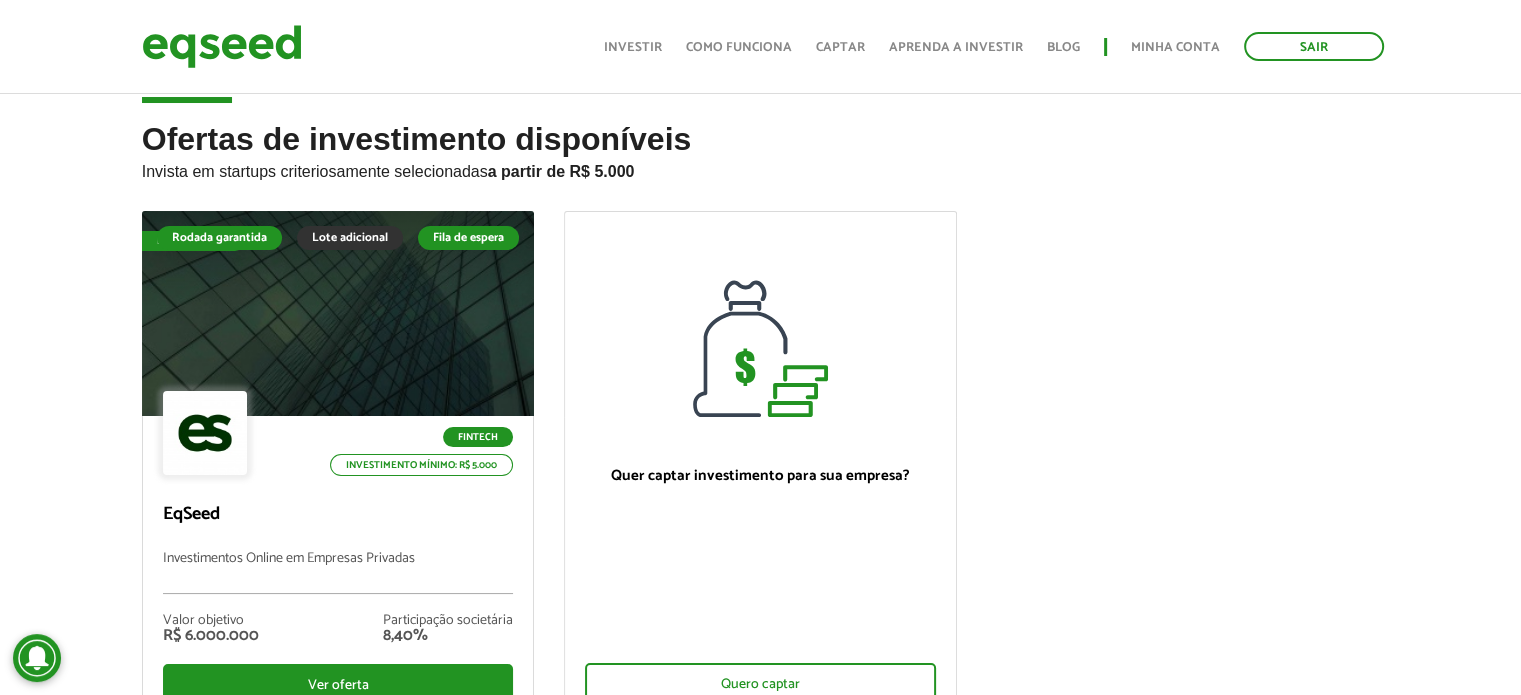 scroll, scrollTop: 0, scrollLeft: 0, axis: both 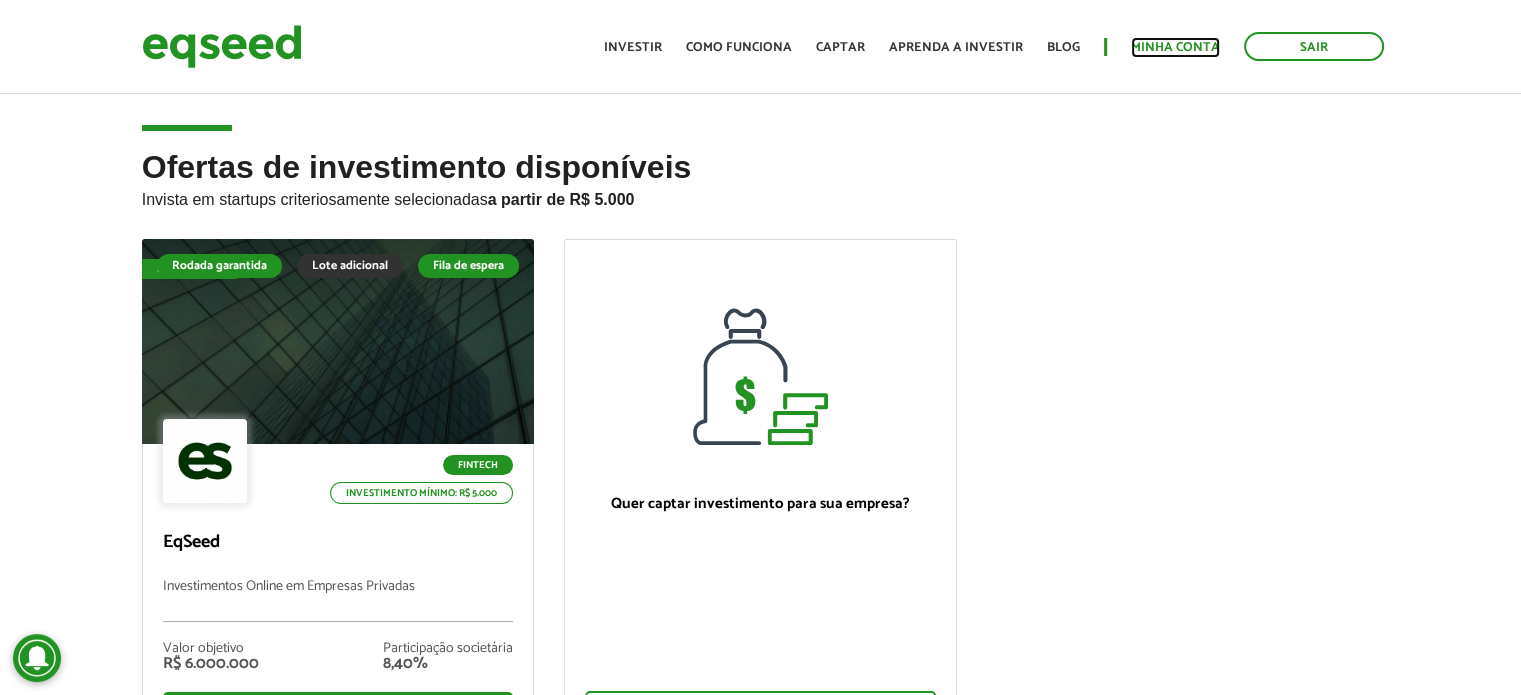 click on "Minha conta" at bounding box center (1175, 47) 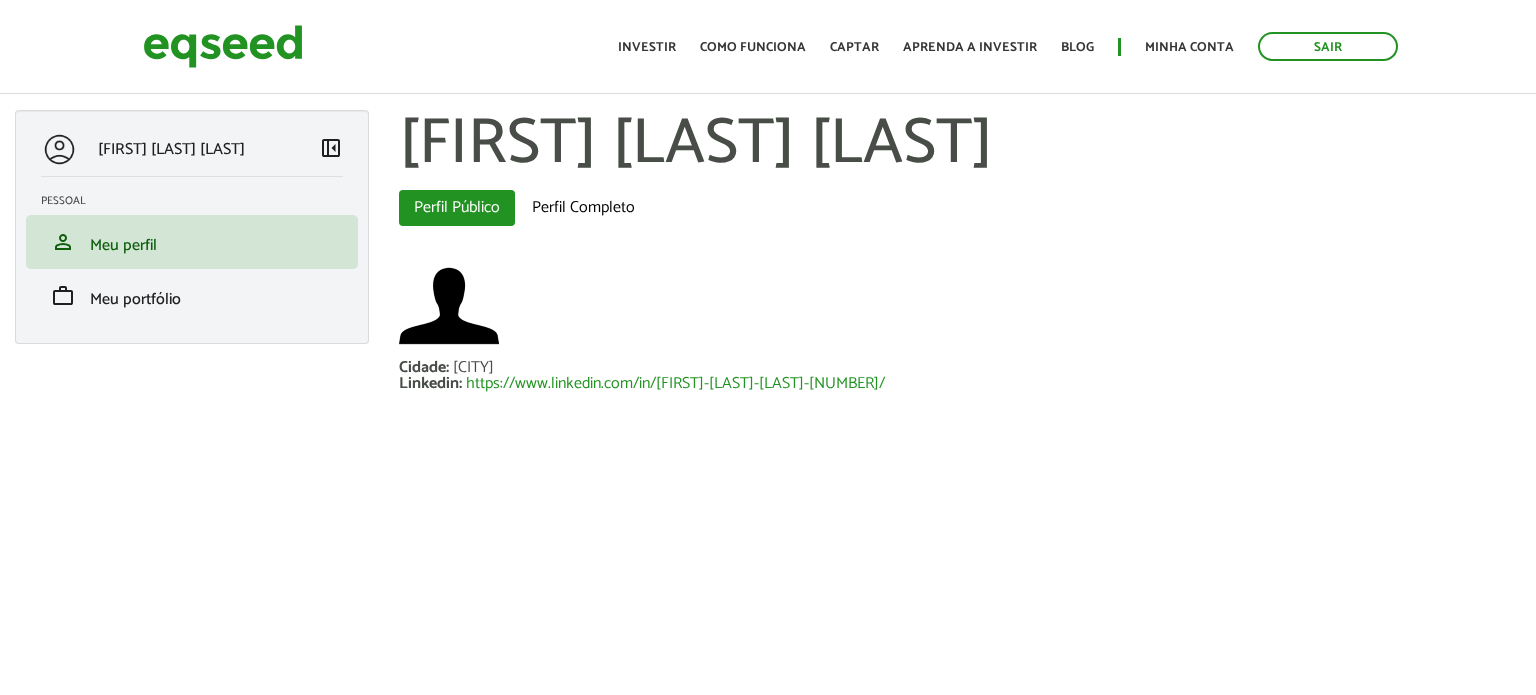 scroll, scrollTop: 0, scrollLeft: 0, axis: both 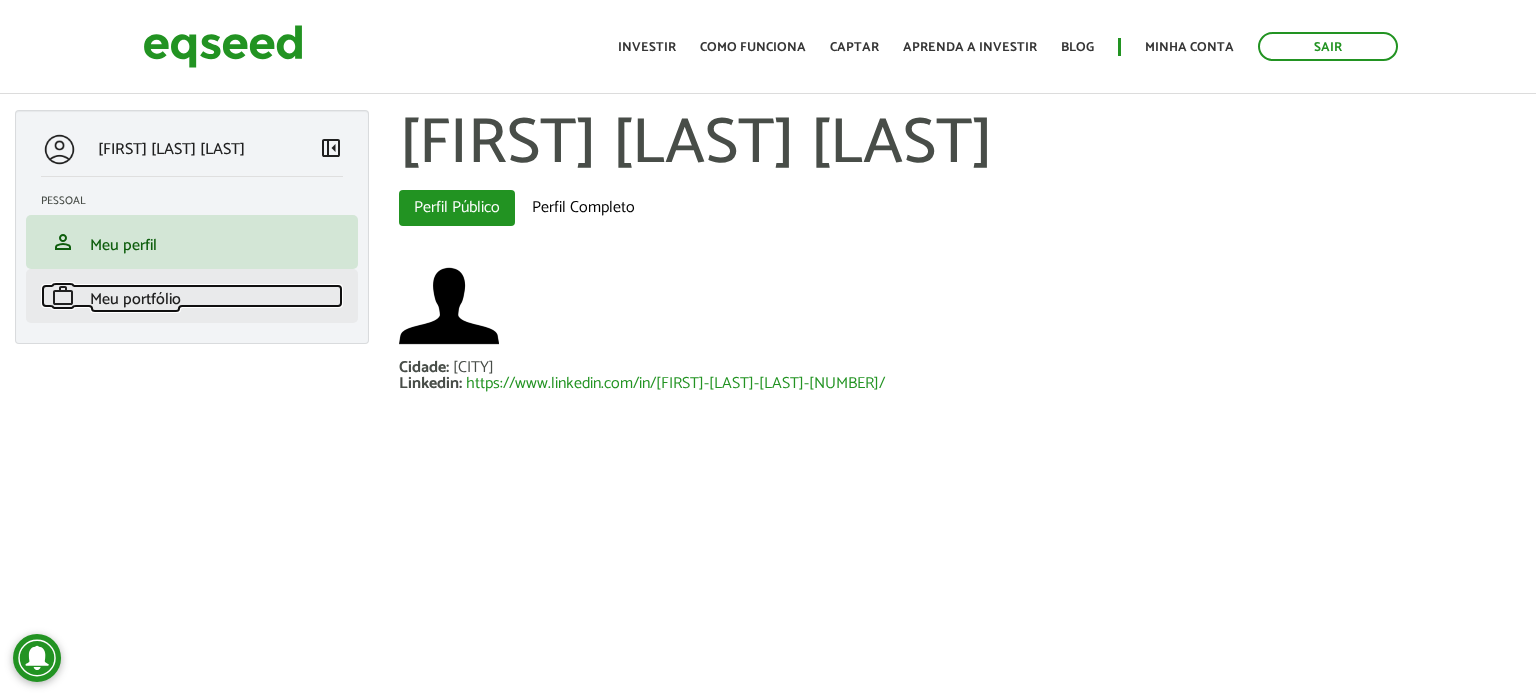 click on "Meu portfólio" at bounding box center [135, 299] 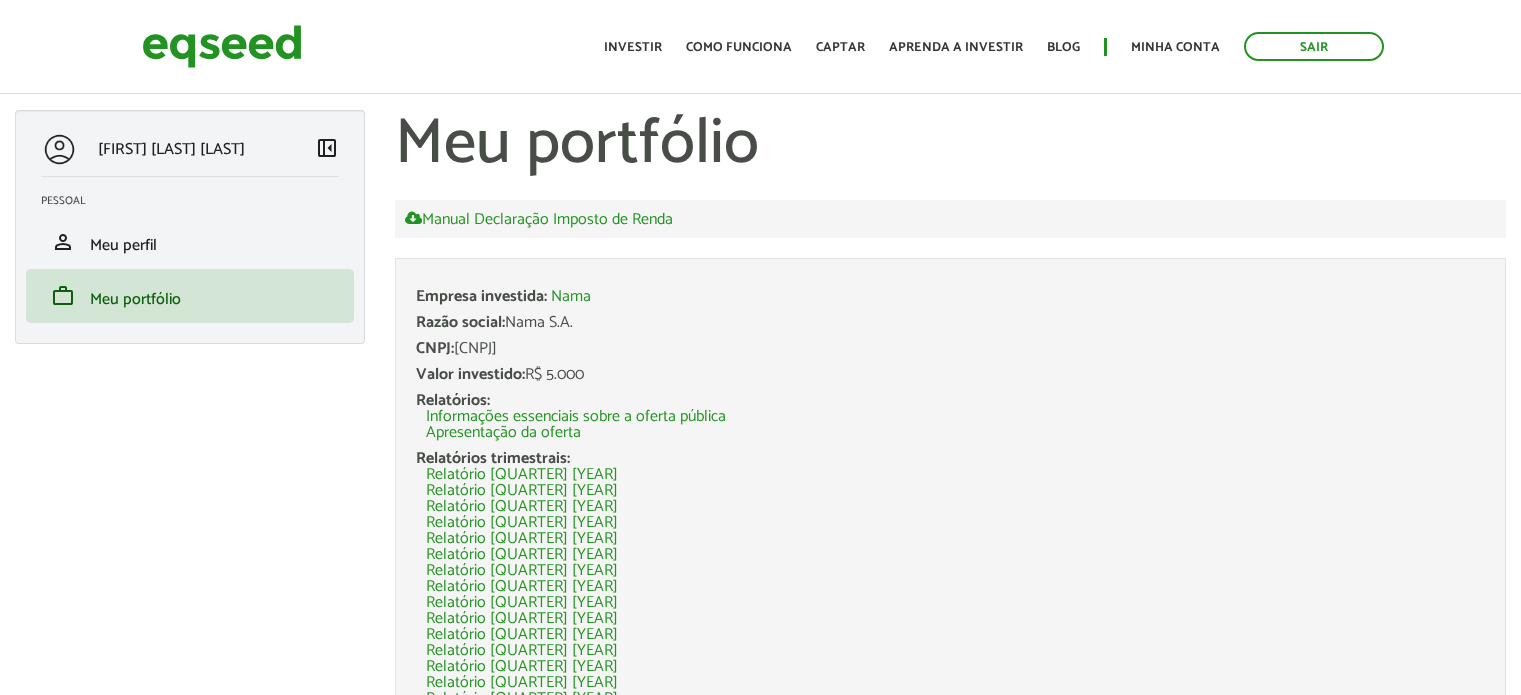 scroll, scrollTop: 0, scrollLeft: 0, axis: both 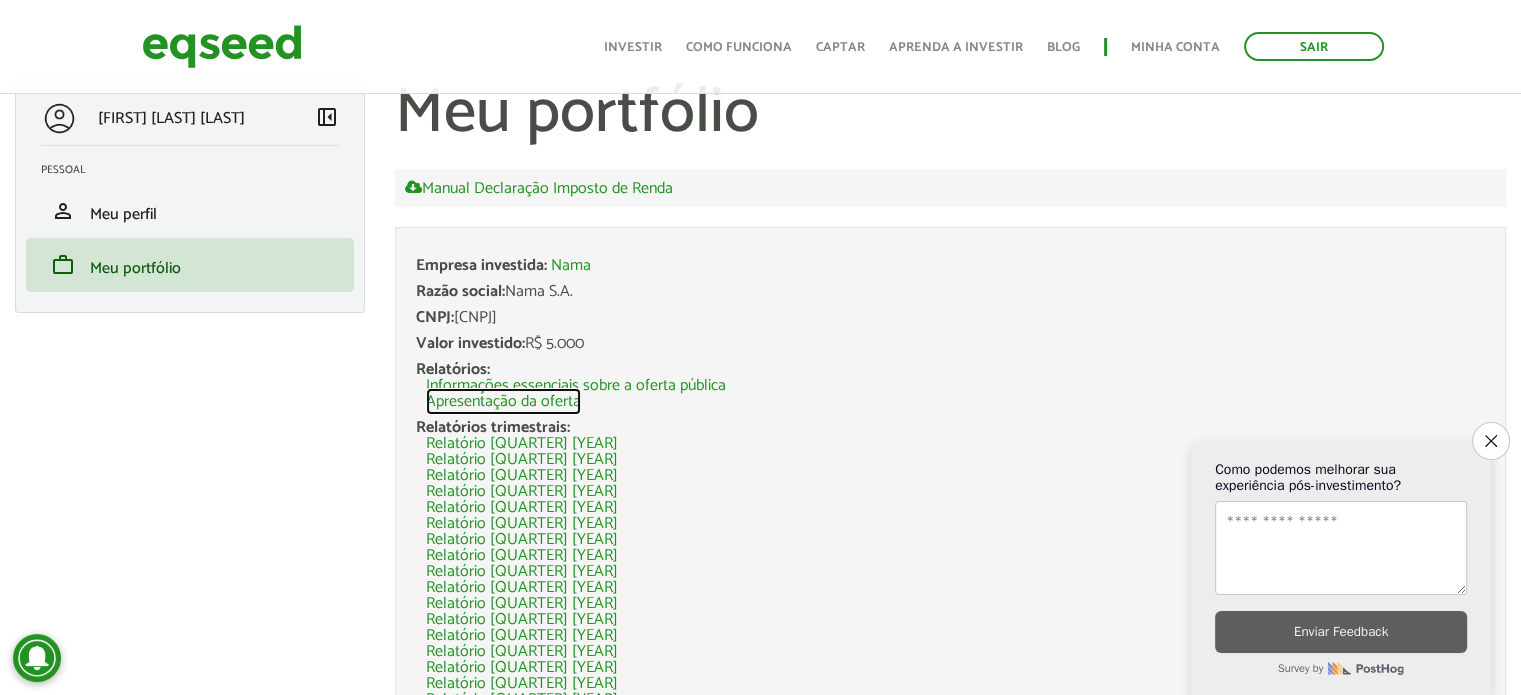 click on "Apresentação da oferta" at bounding box center (503, 402) 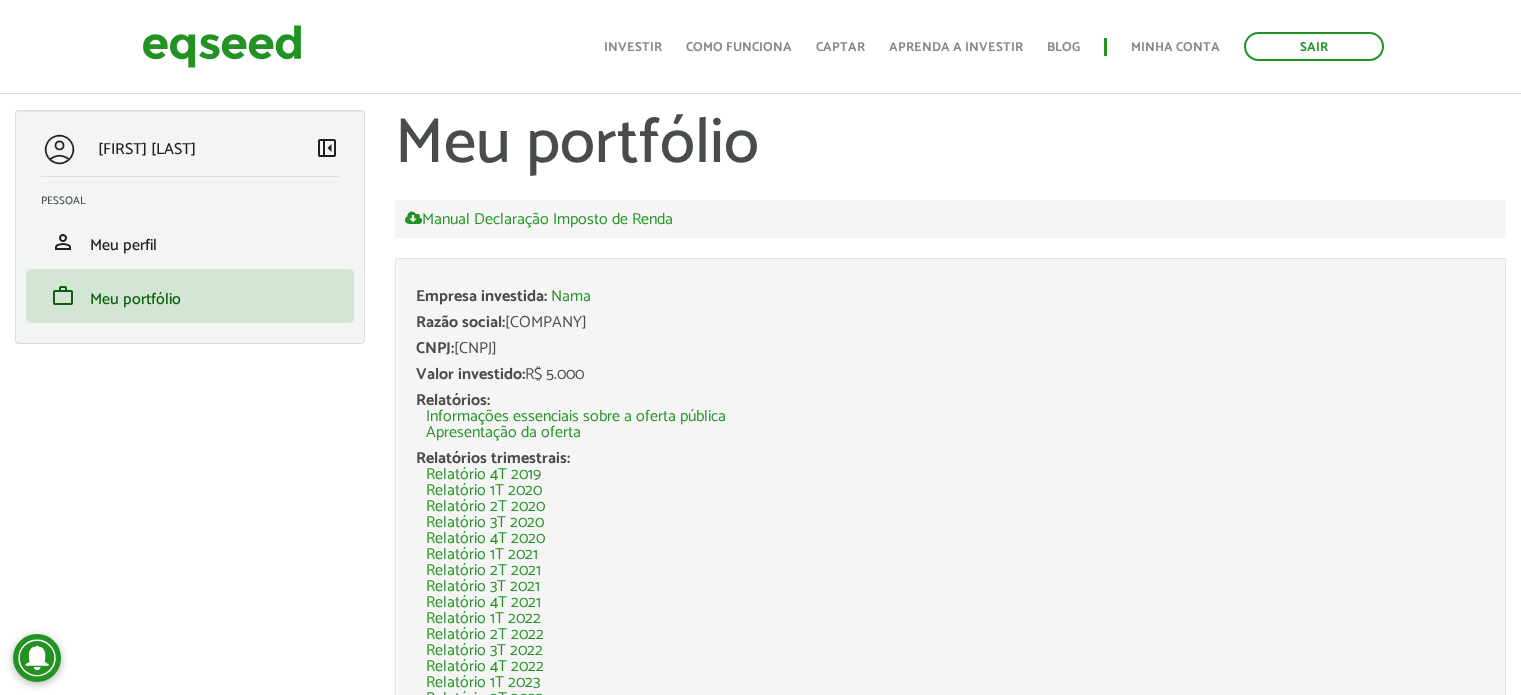 scroll, scrollTop: 31, scrollLeft: 0, axis: vertical 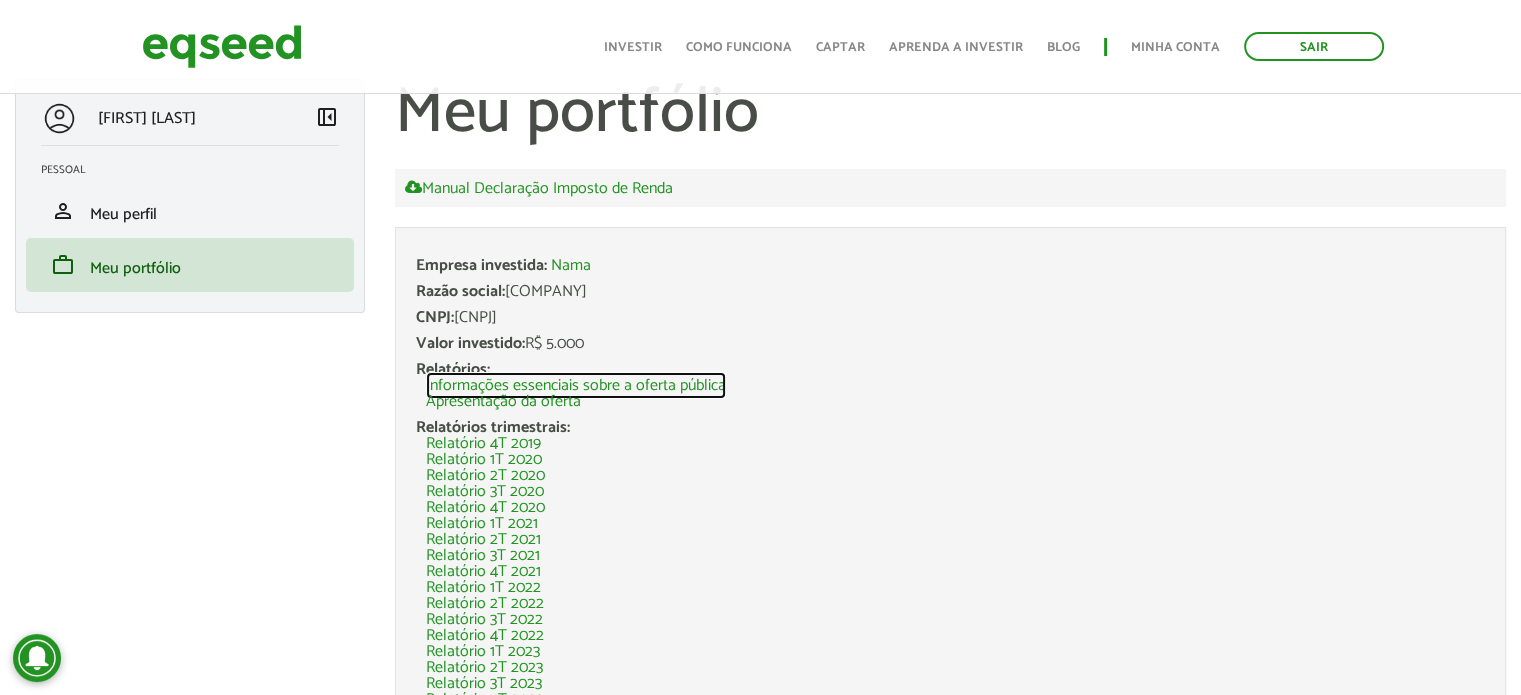 click on "Informações essenciais sobre a oferta pública" at bounding box center (576, 386) 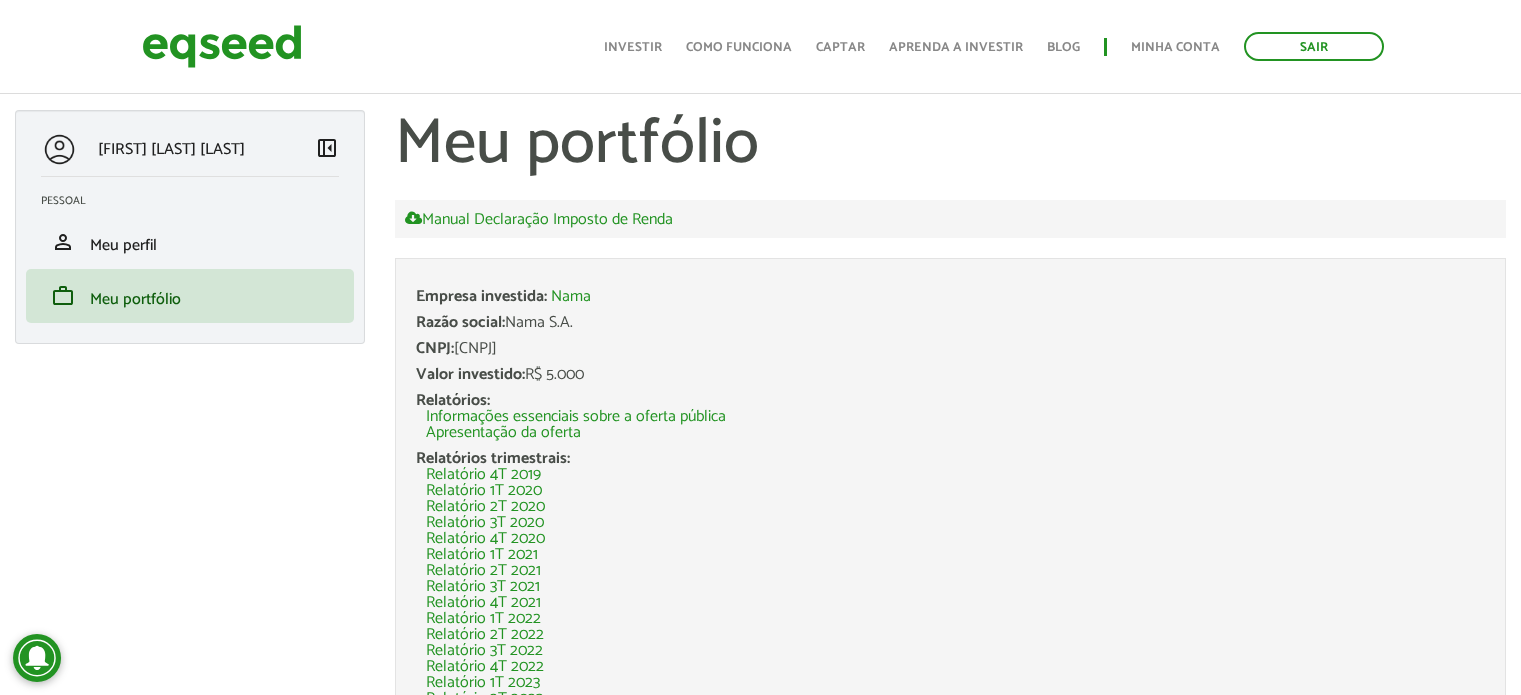 scroll, scrollTop: 31, scrollLeft: 0, axis: vertical 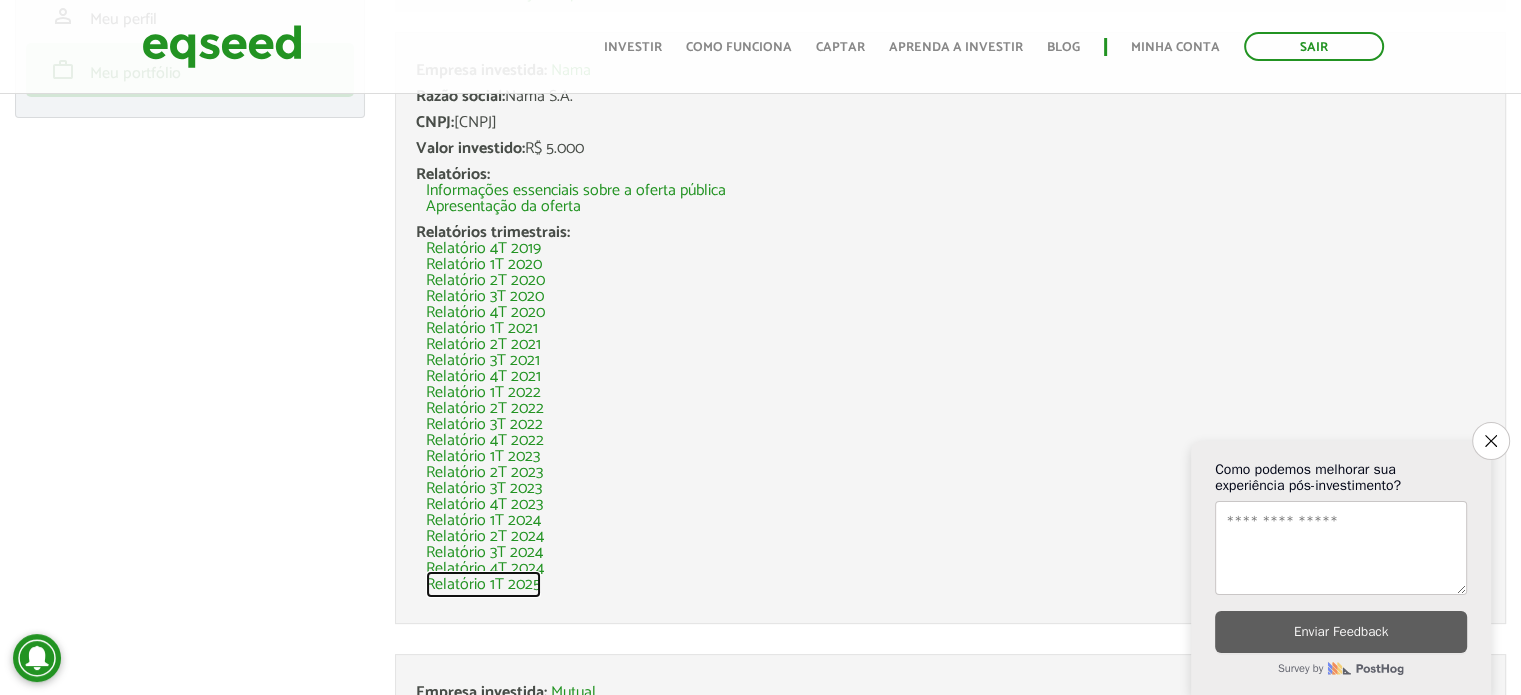click on "Relatório 1T 2025" at bounding box center (483, 585) 